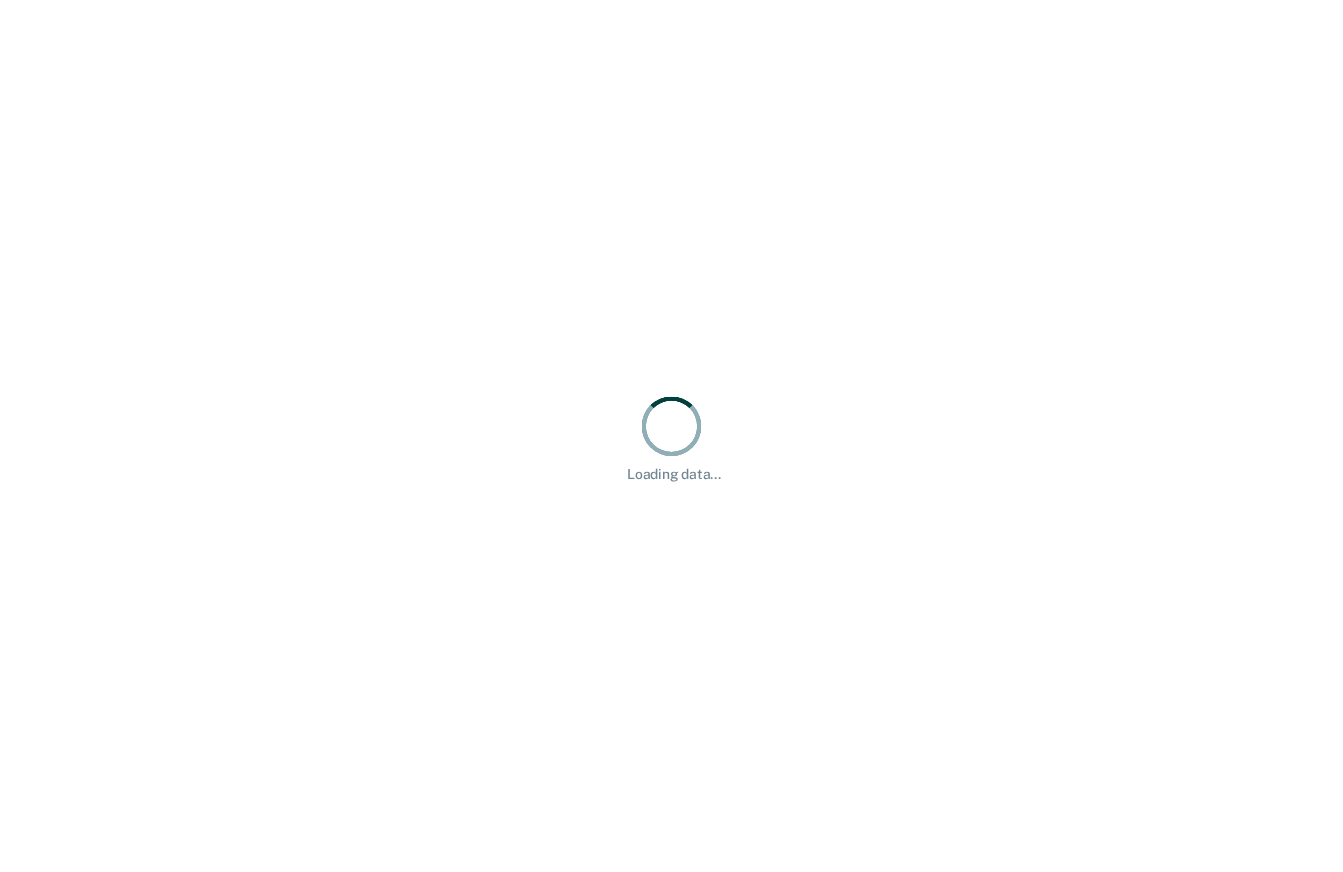 scroll, scrollTop: 0, scrollLeft: 0, axis: both 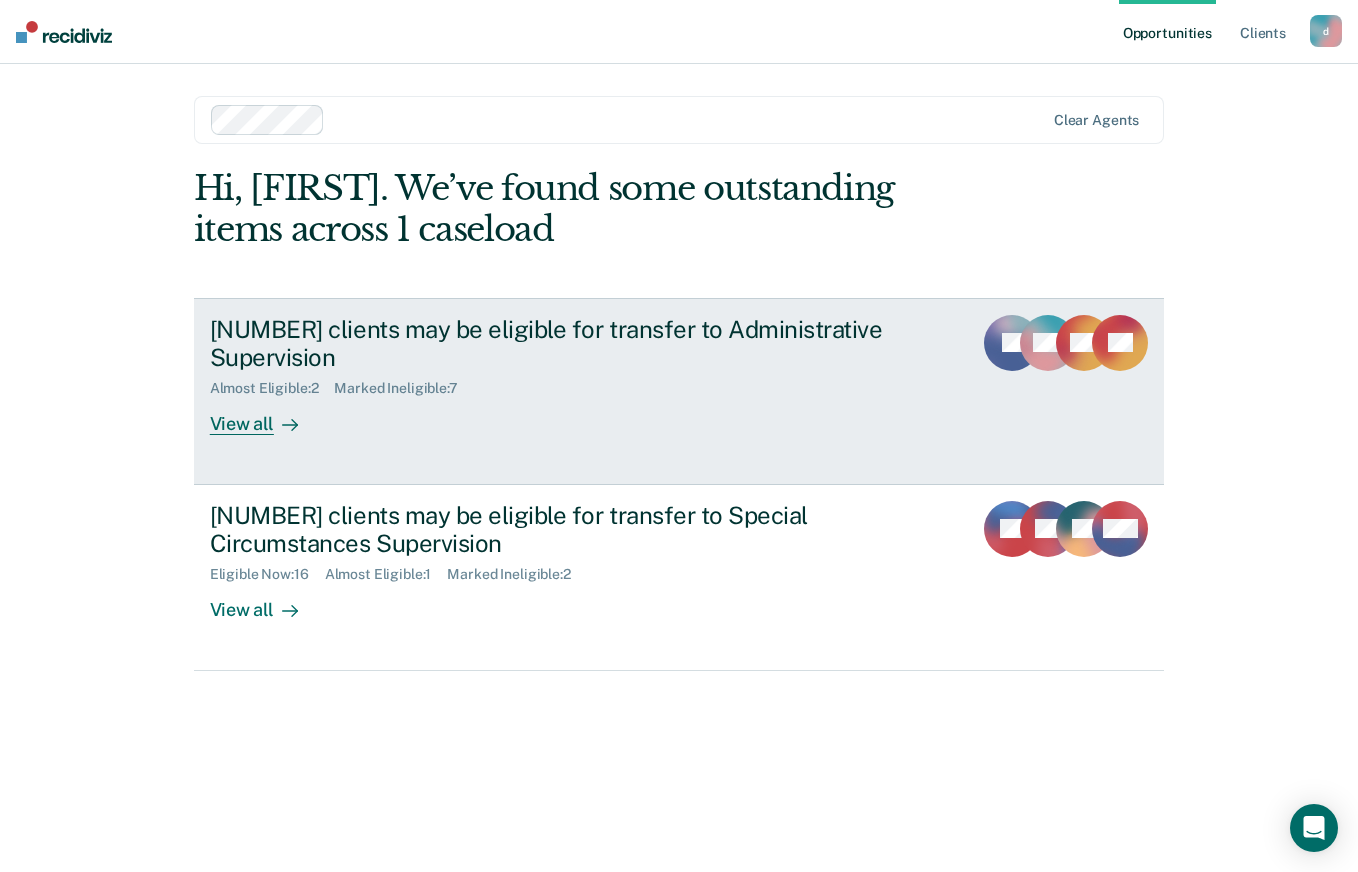 click on "Almost Eligible :  2 Marked Ineligible :  7" at bounding box center (561, 384) 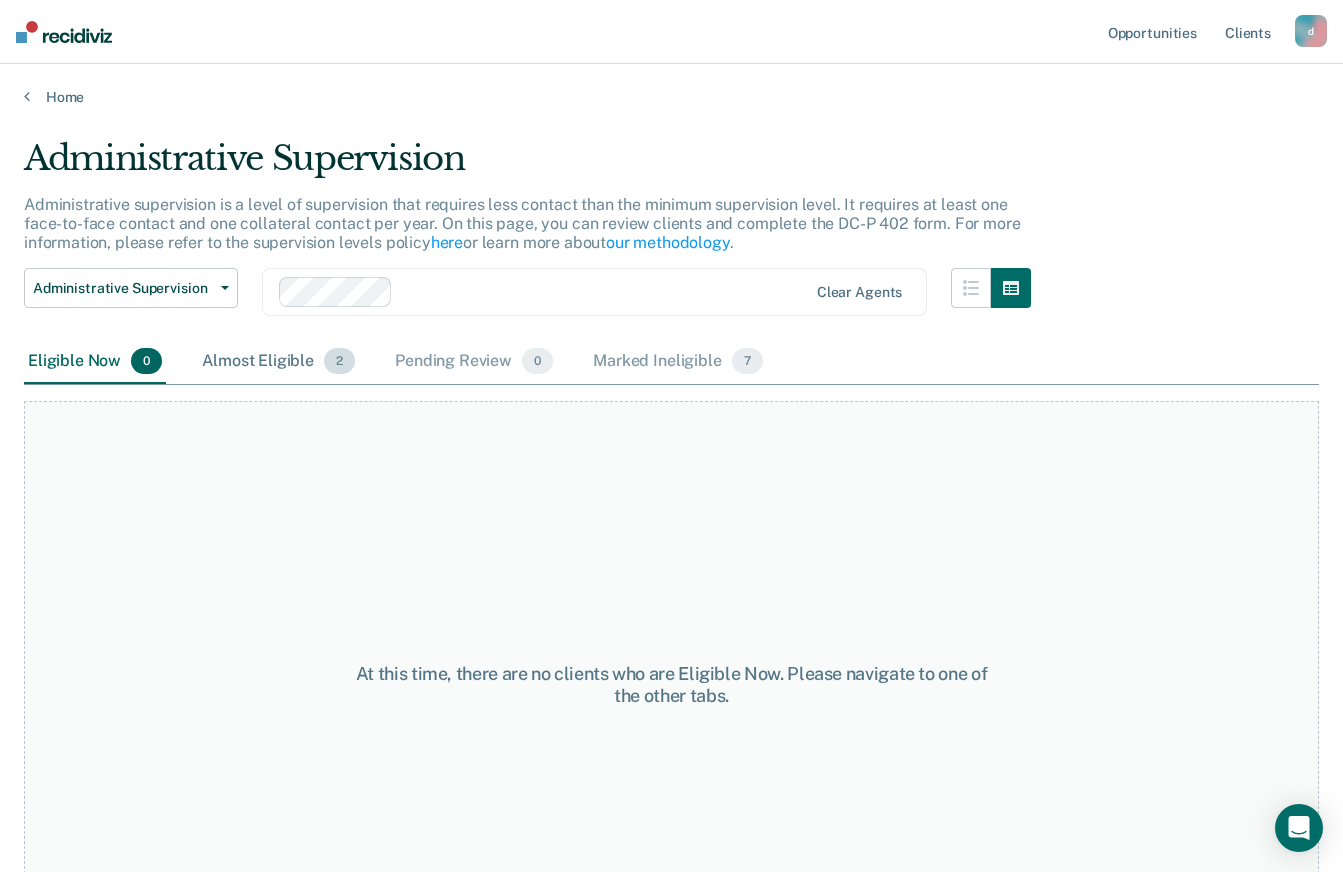 click on "Almost Eligible 2" at bounding box center [278, 362] 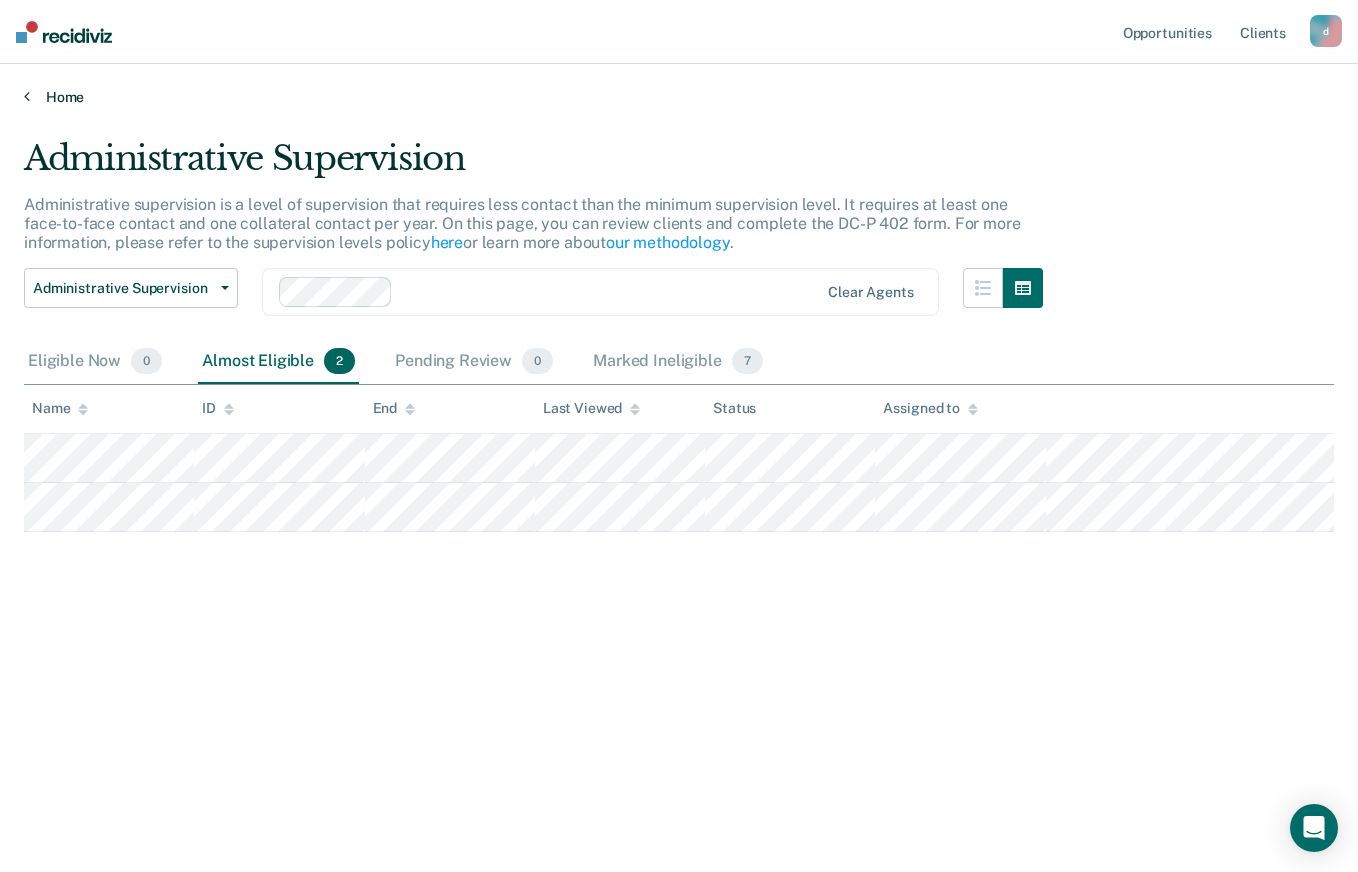 click at bounding box center [27, 96] 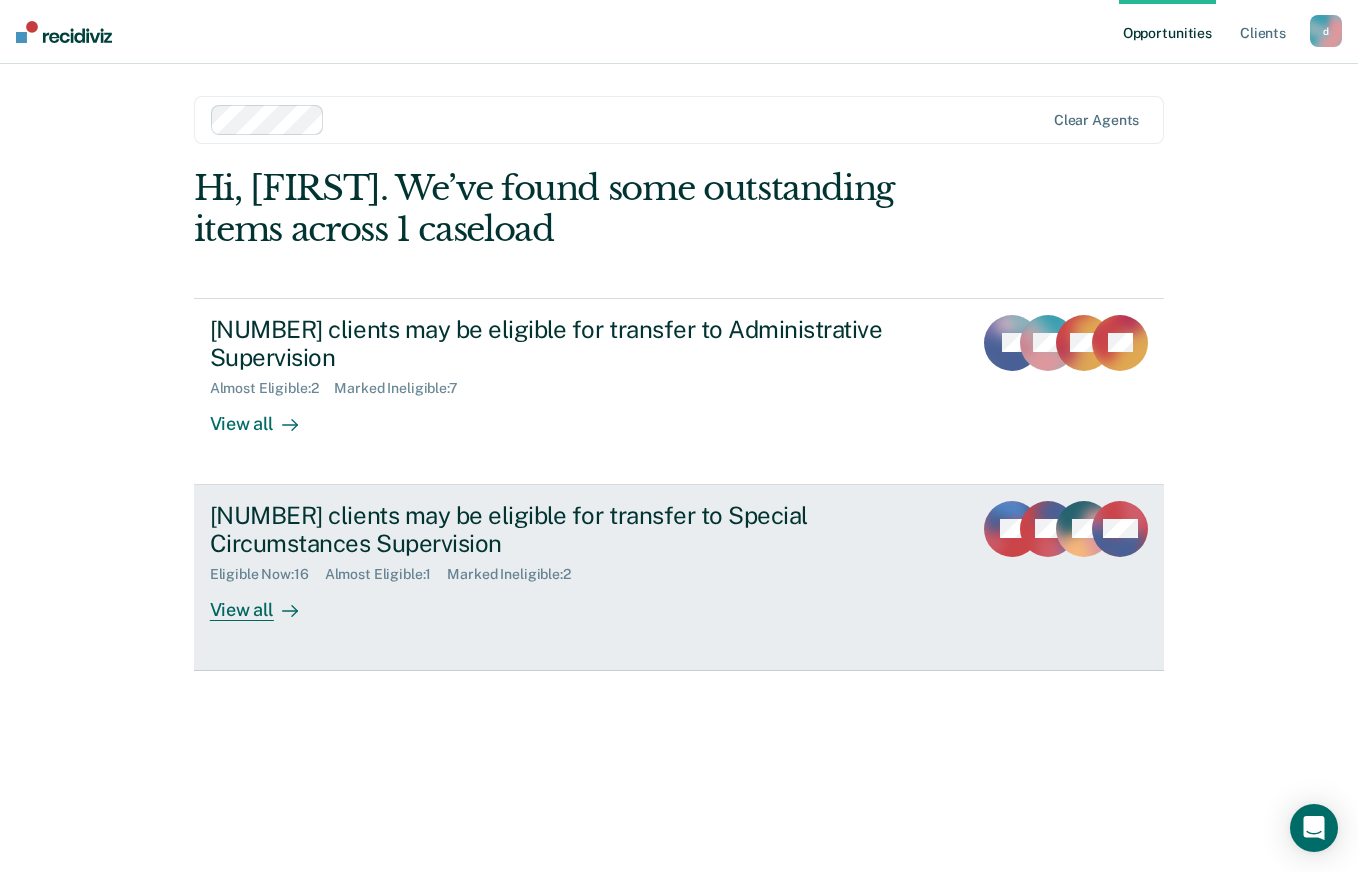 click on "17 clients may be eligible for transfer to Special Circumstances Supervision" at bounding box center [561, 530] 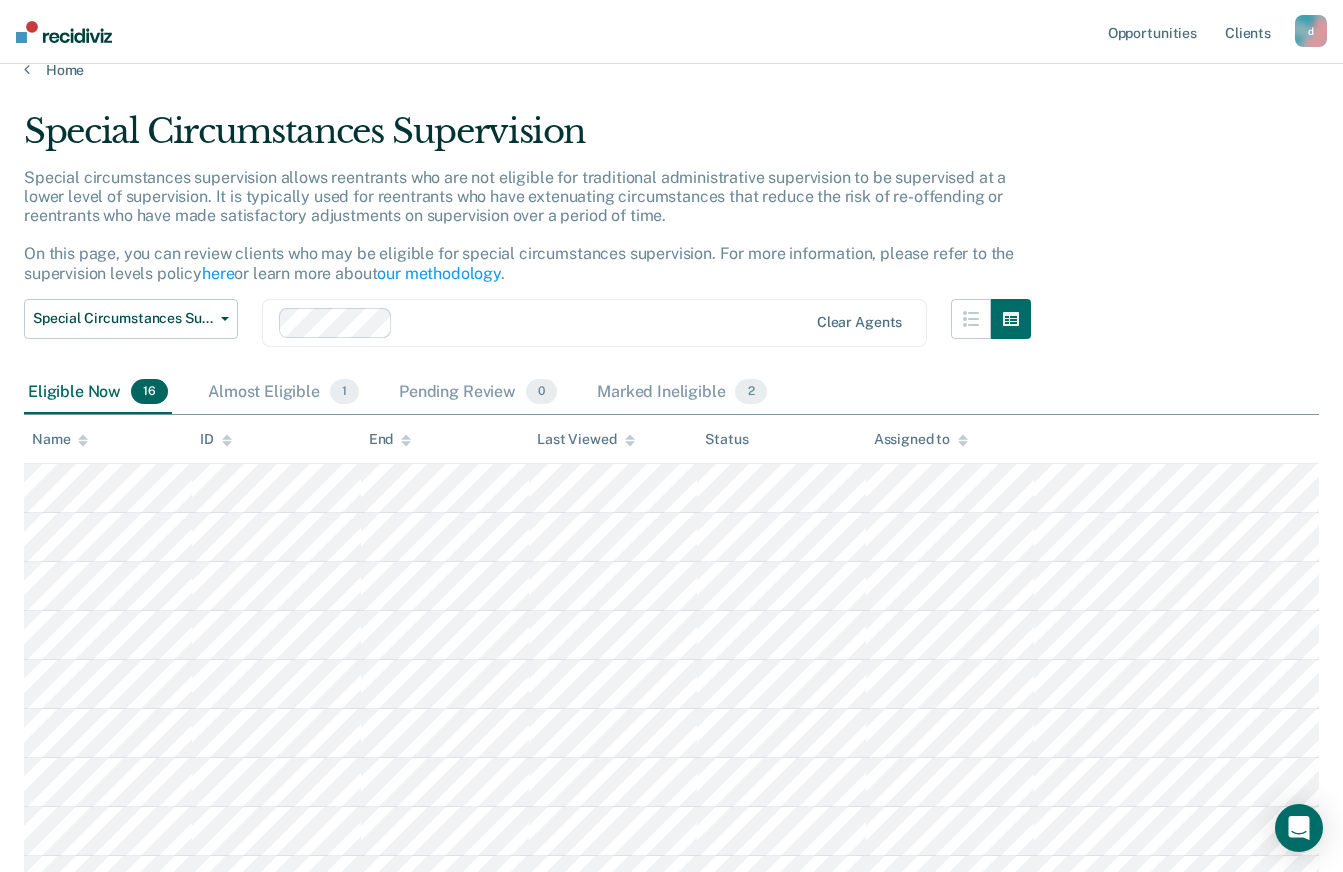 scroll, scrollTop: 0, scrollLeft: 0, axis: both 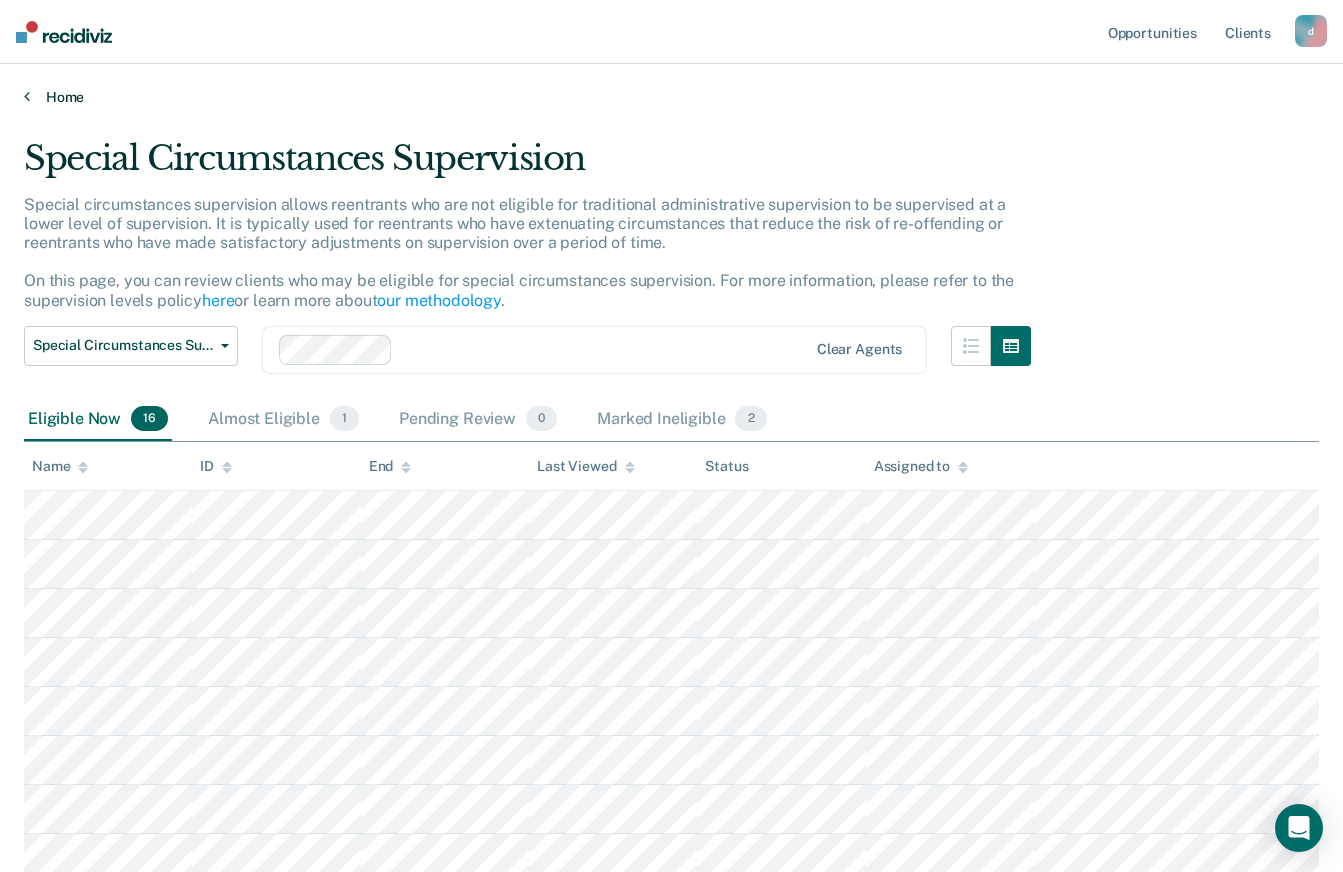 click on "Home" at bounding box center (671, 97) 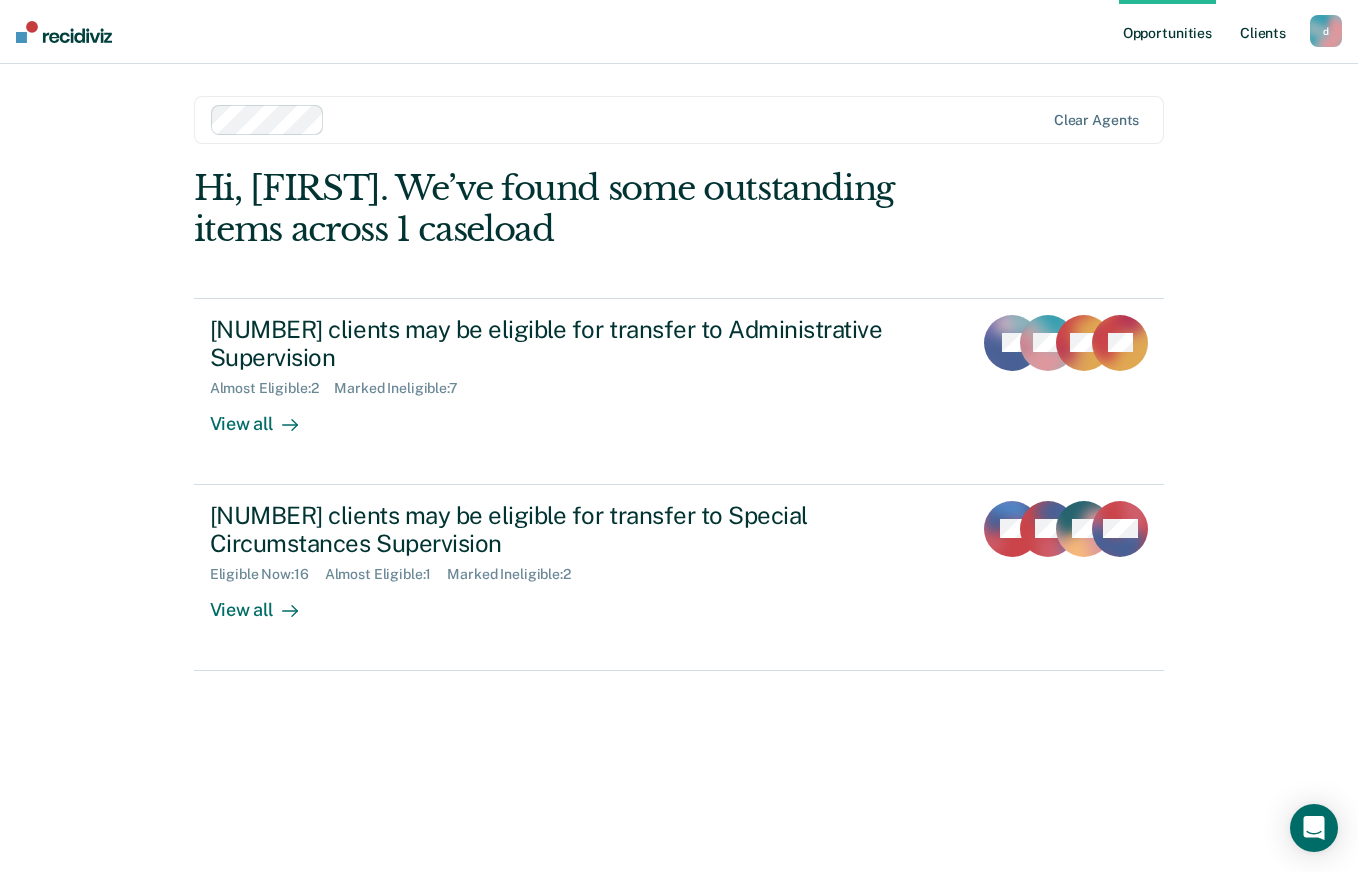 click on "Client s" at bounding box center (1263, 32) 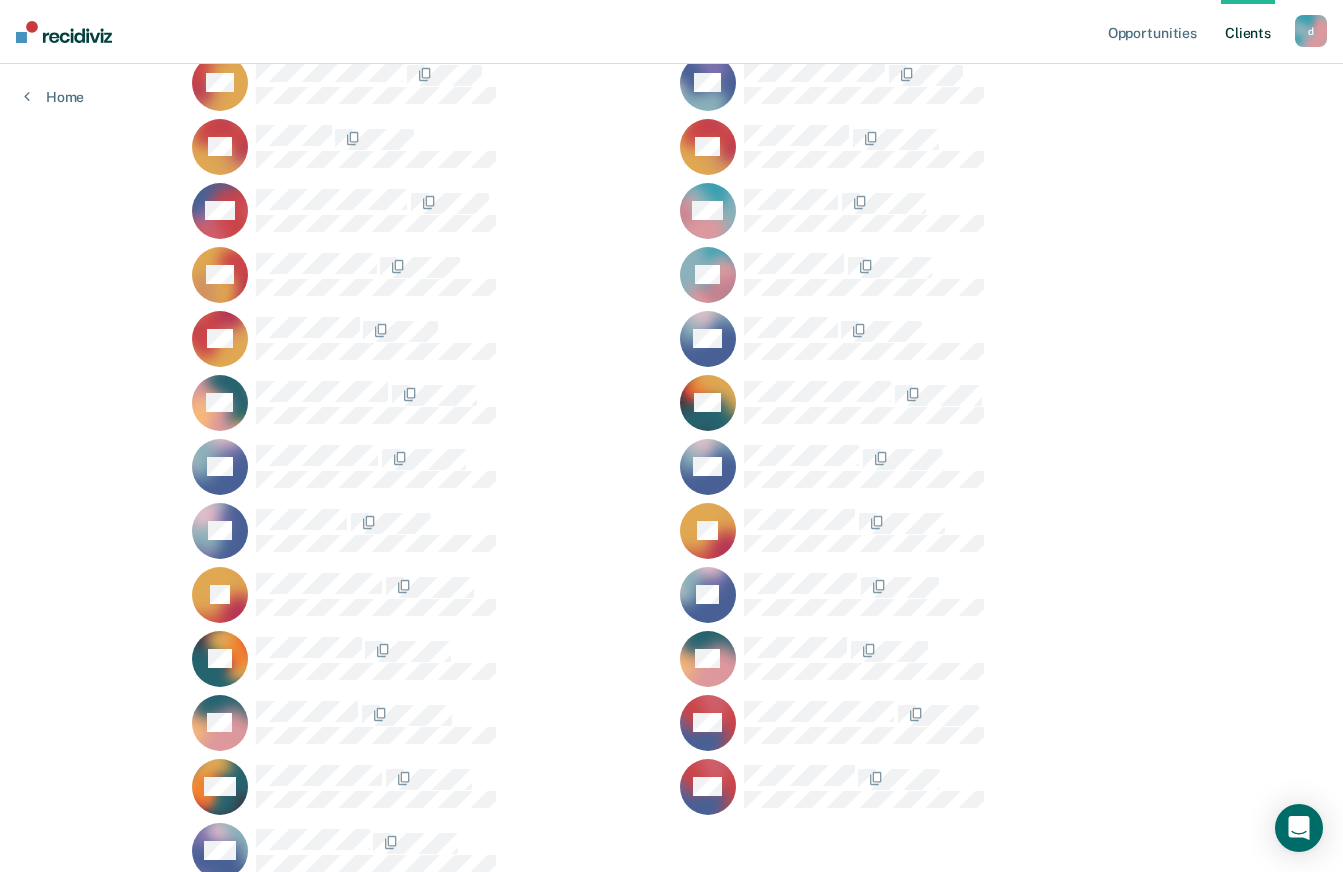 scroll, scrollTop: 1291, scrollLeft: 0, axis: vertical 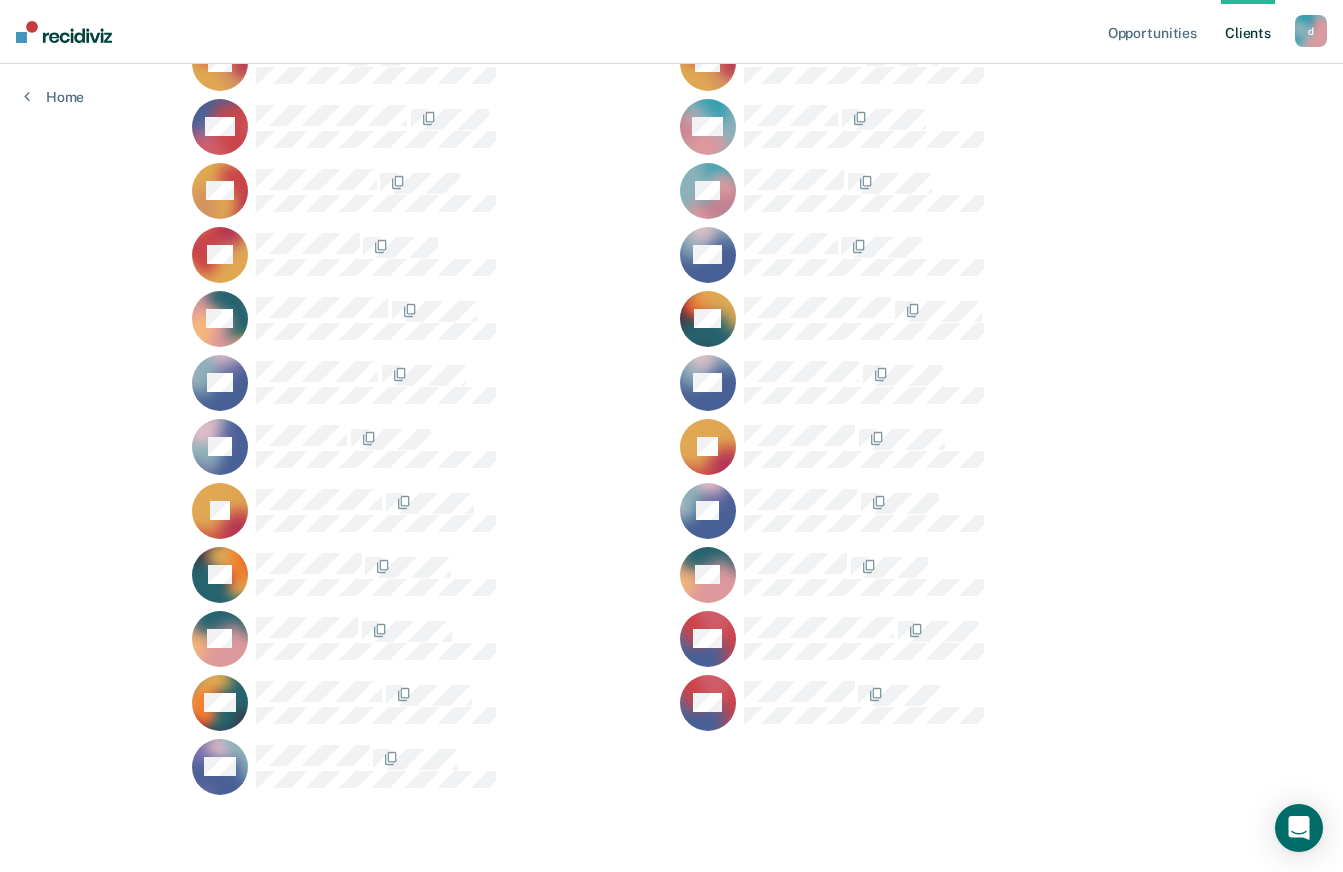 click on "KW" at bounding box center (428, 703) 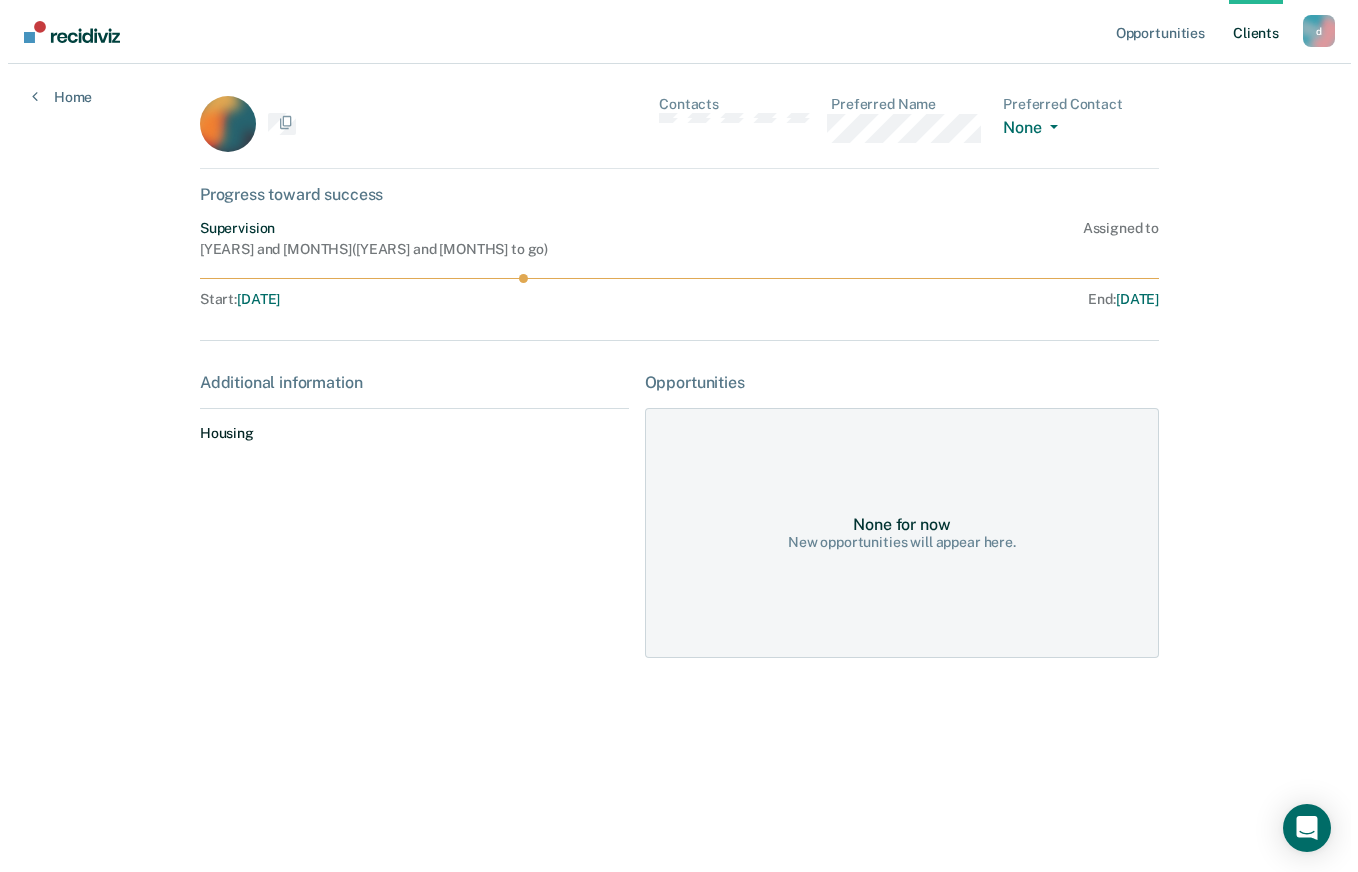 scroll, scrollTop: 0, scrollLeft: 0, axis: both 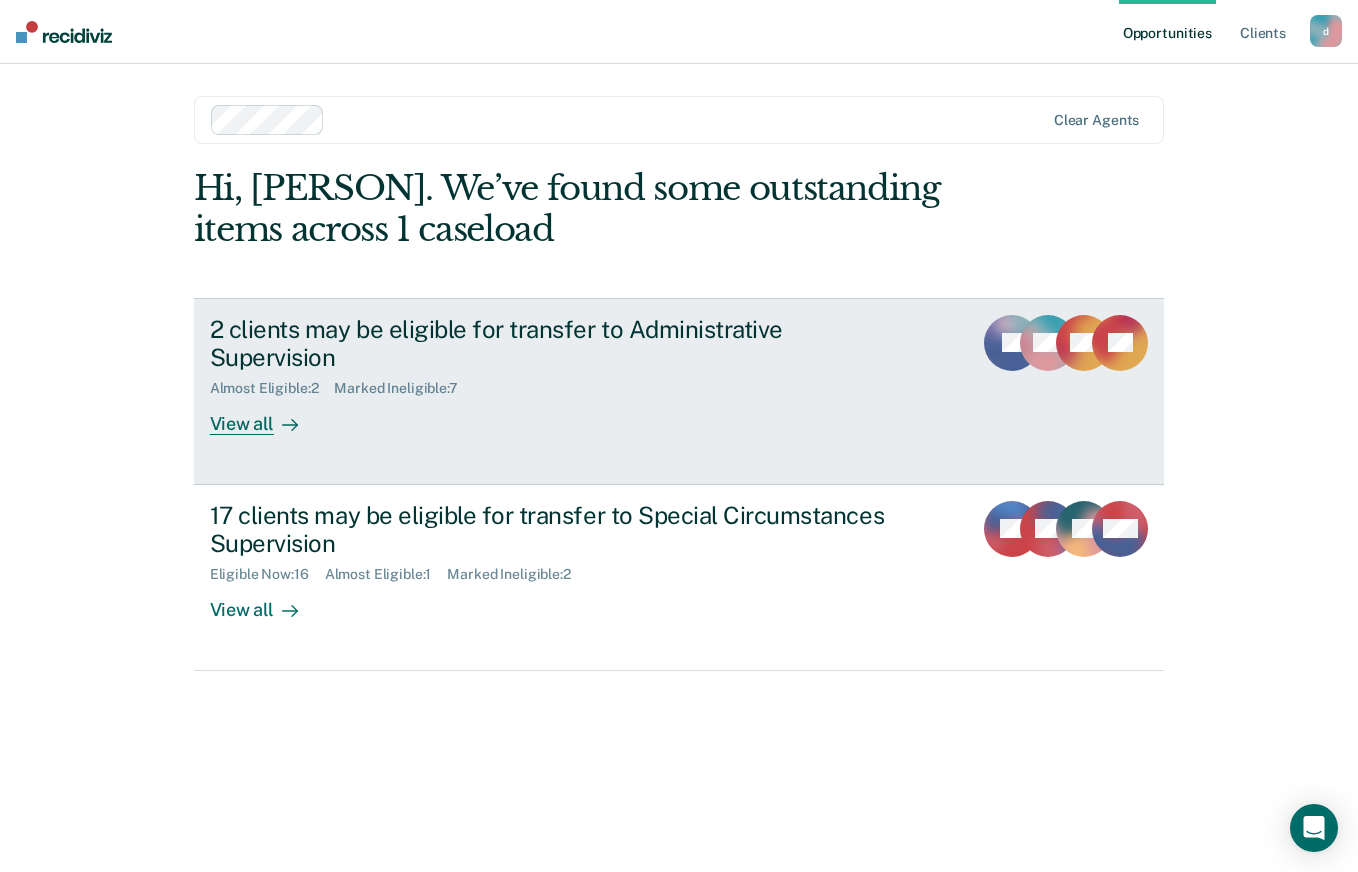 click on "Almost Eligible :  2 Marked Ineligible :  7" at bounding box center (561, 384) 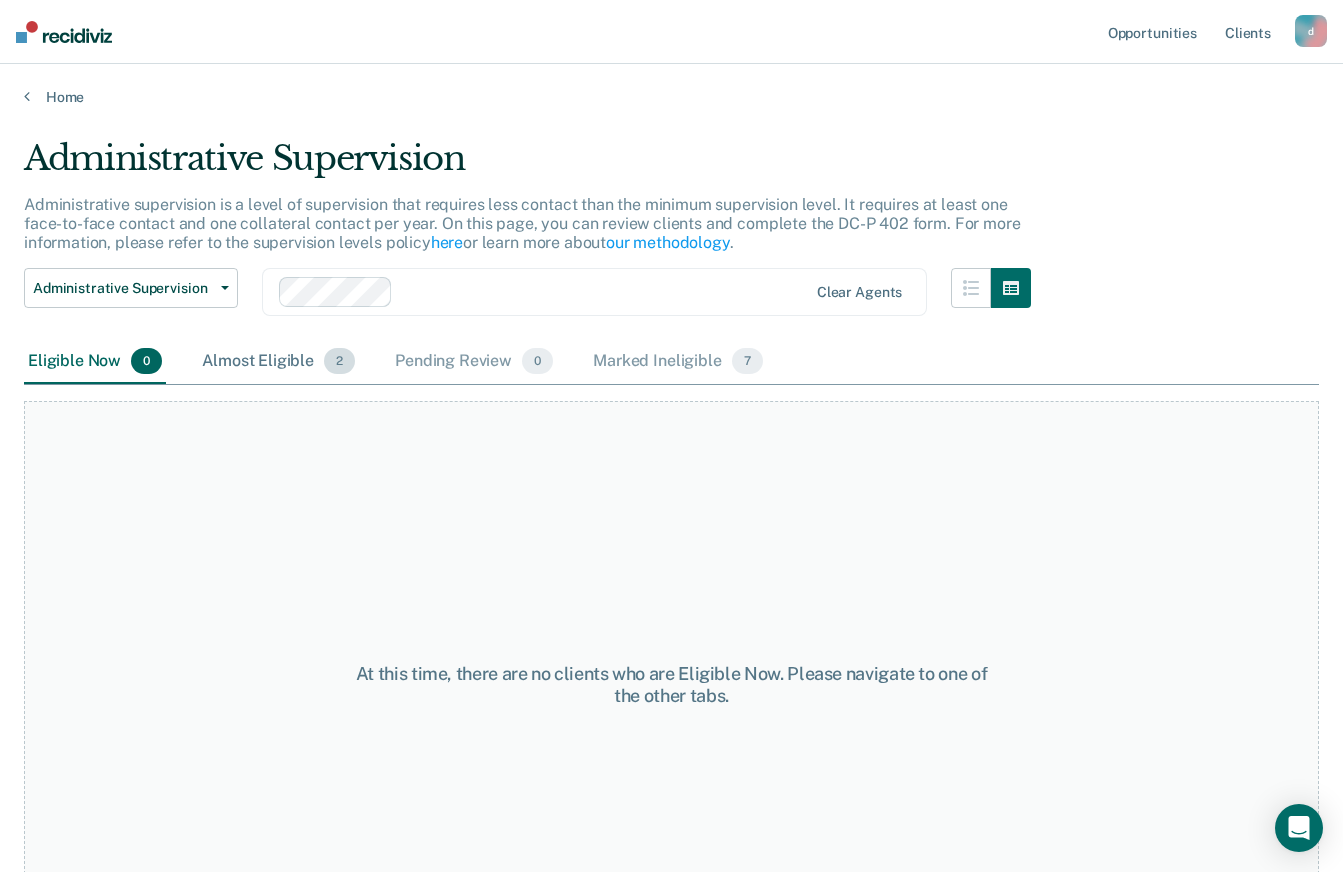 click on "Almost Eligible 2" at bounding box center (278, 362) 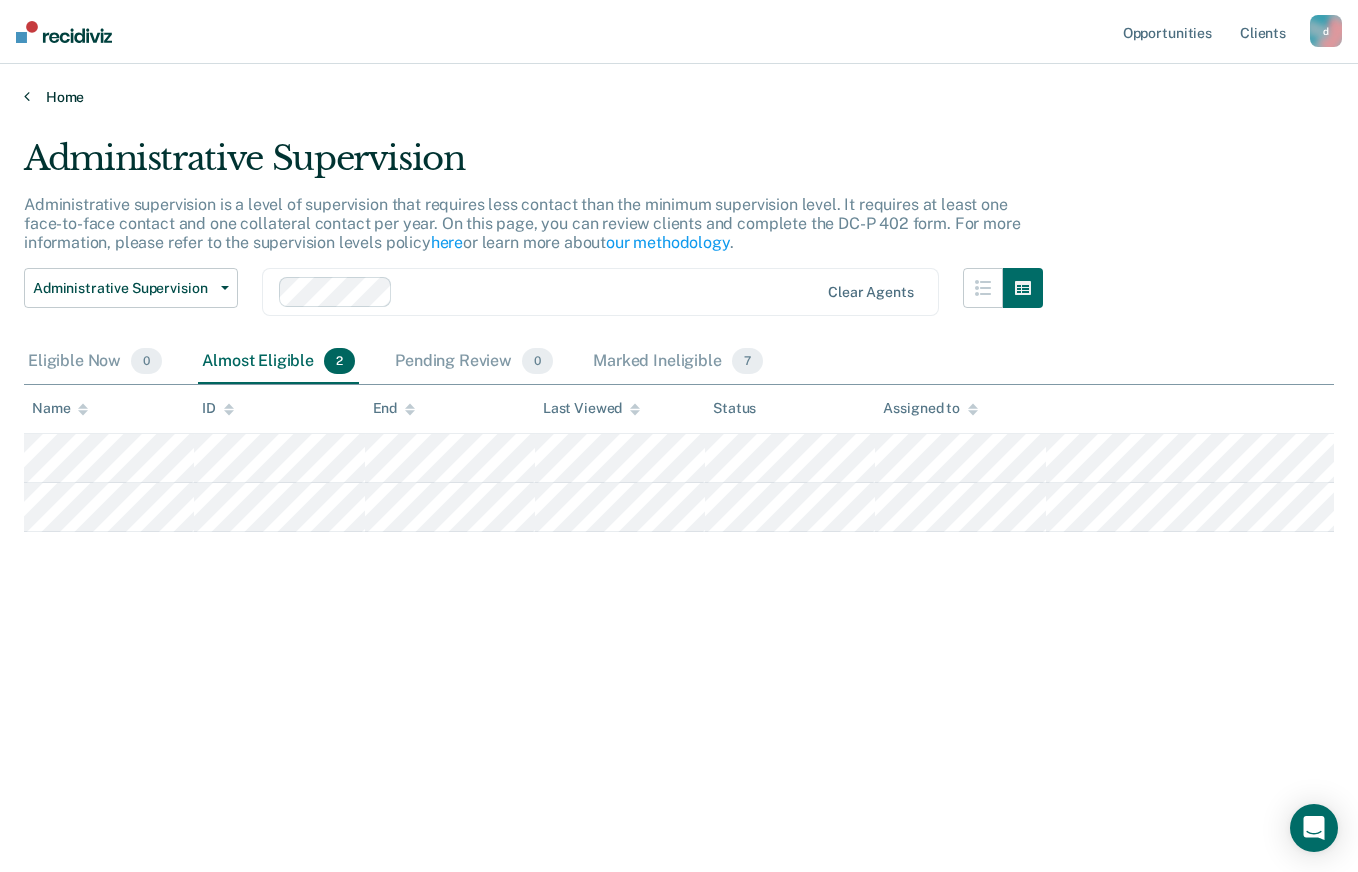 click at bounding box center [27, 96] 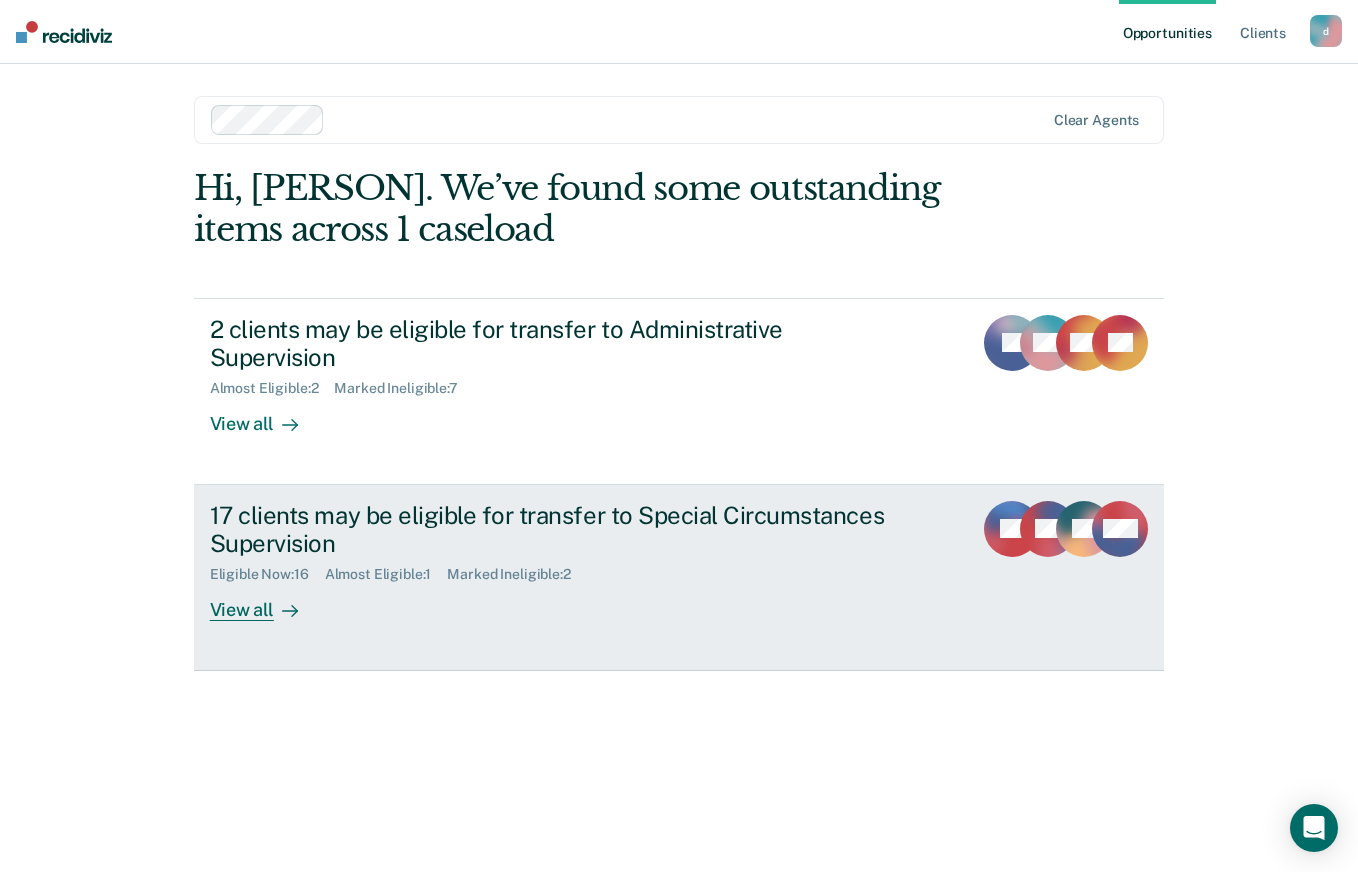click on "17 clients may be eligible for transfer to Special Circumstances Supervision" at bounding box center [561, 530] 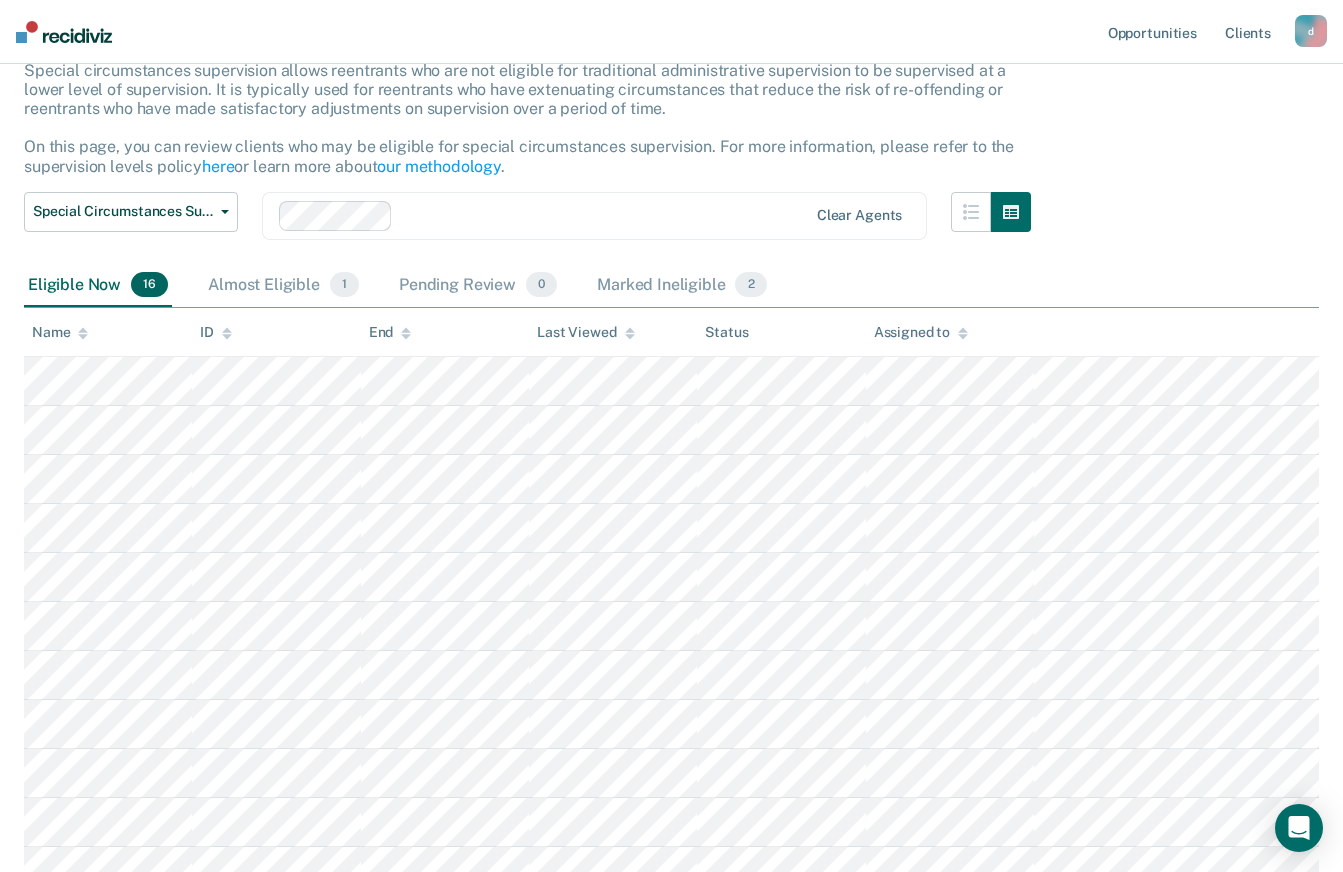 scroll, scrollTop: 136, scrollLeft: 0, axis: vertical 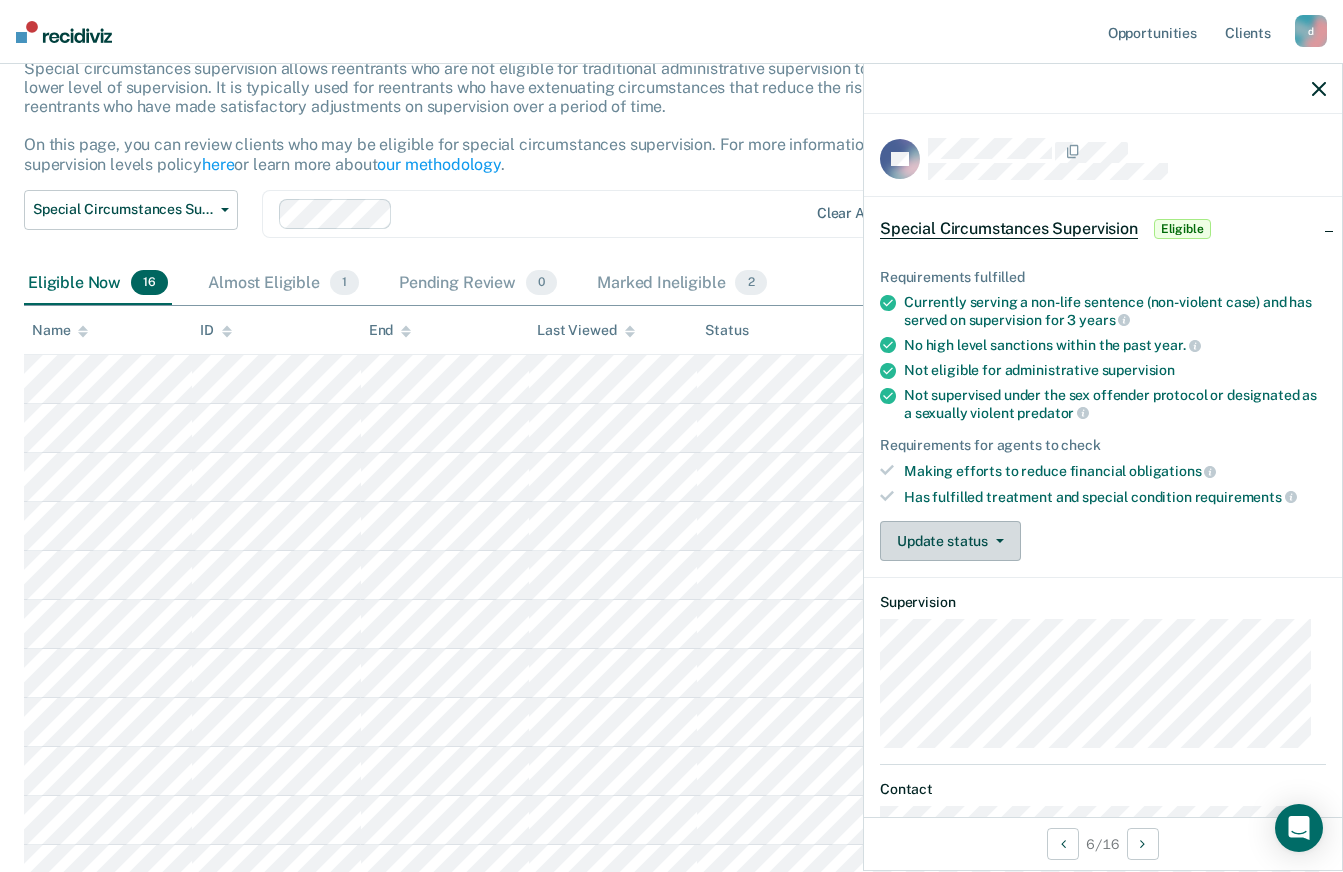 click on "Update status" at bounding box center (950, 541) 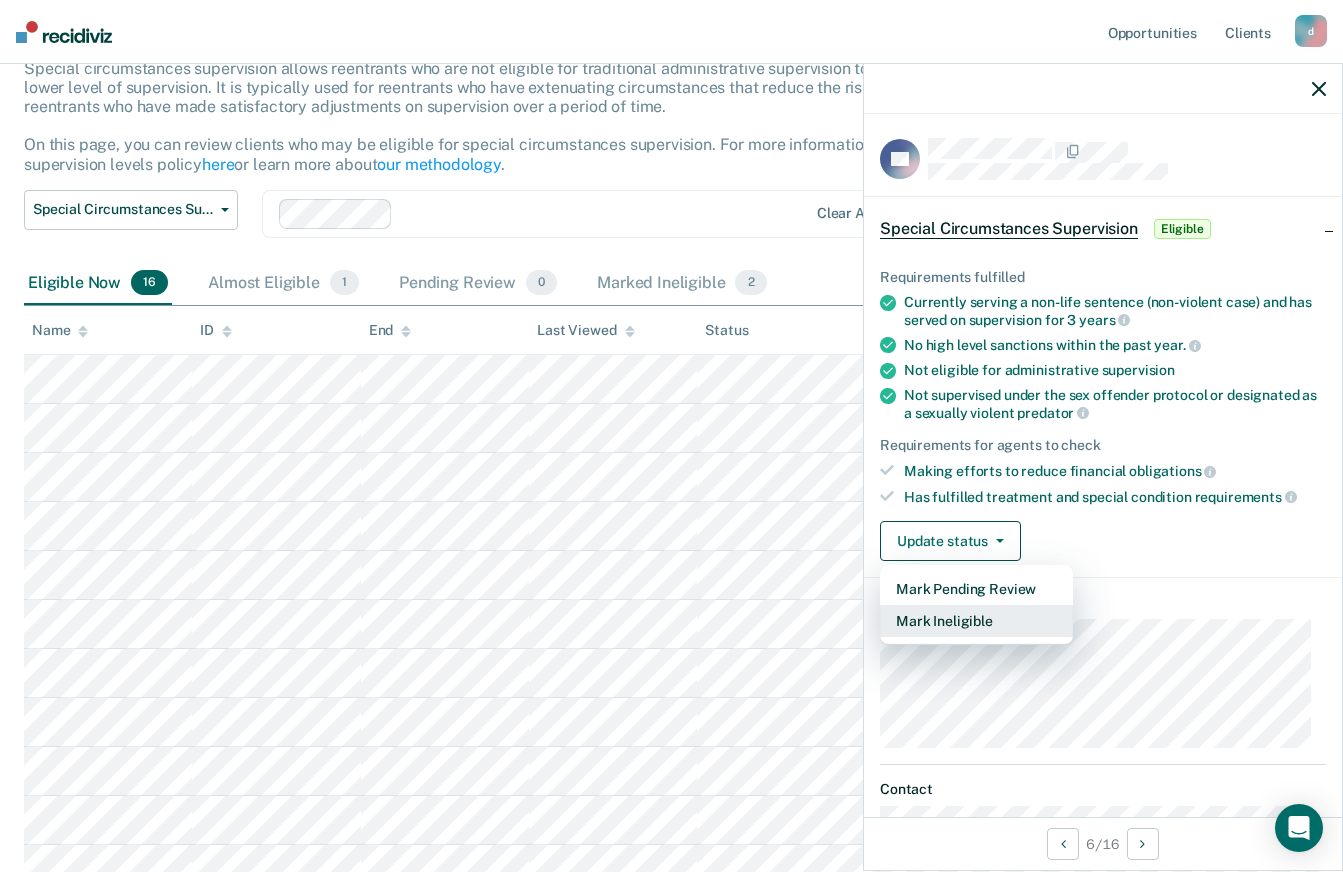 click on "Mark Ineligible" at bounding box center [976, 621] 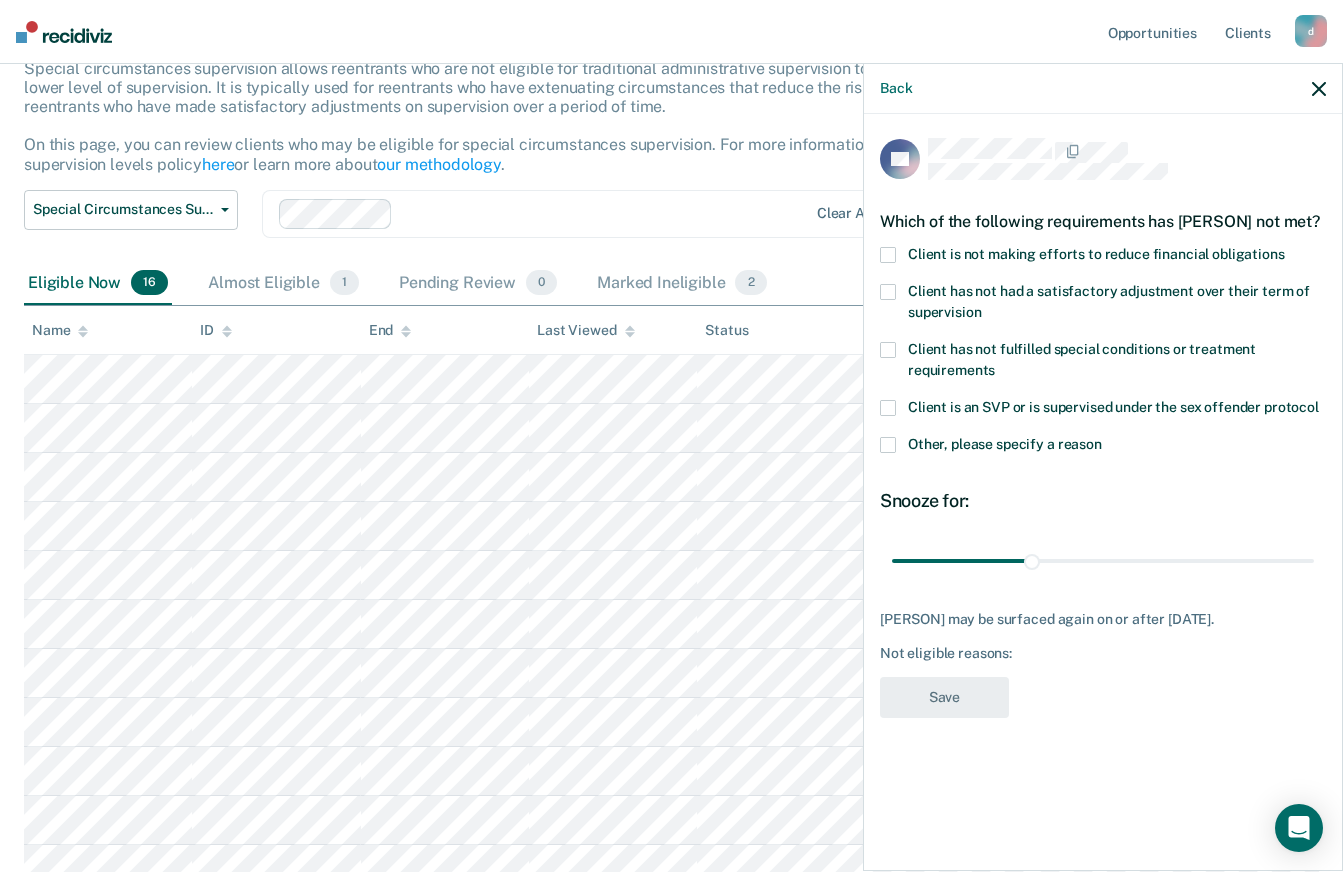 click at bounding box center (888, 255) 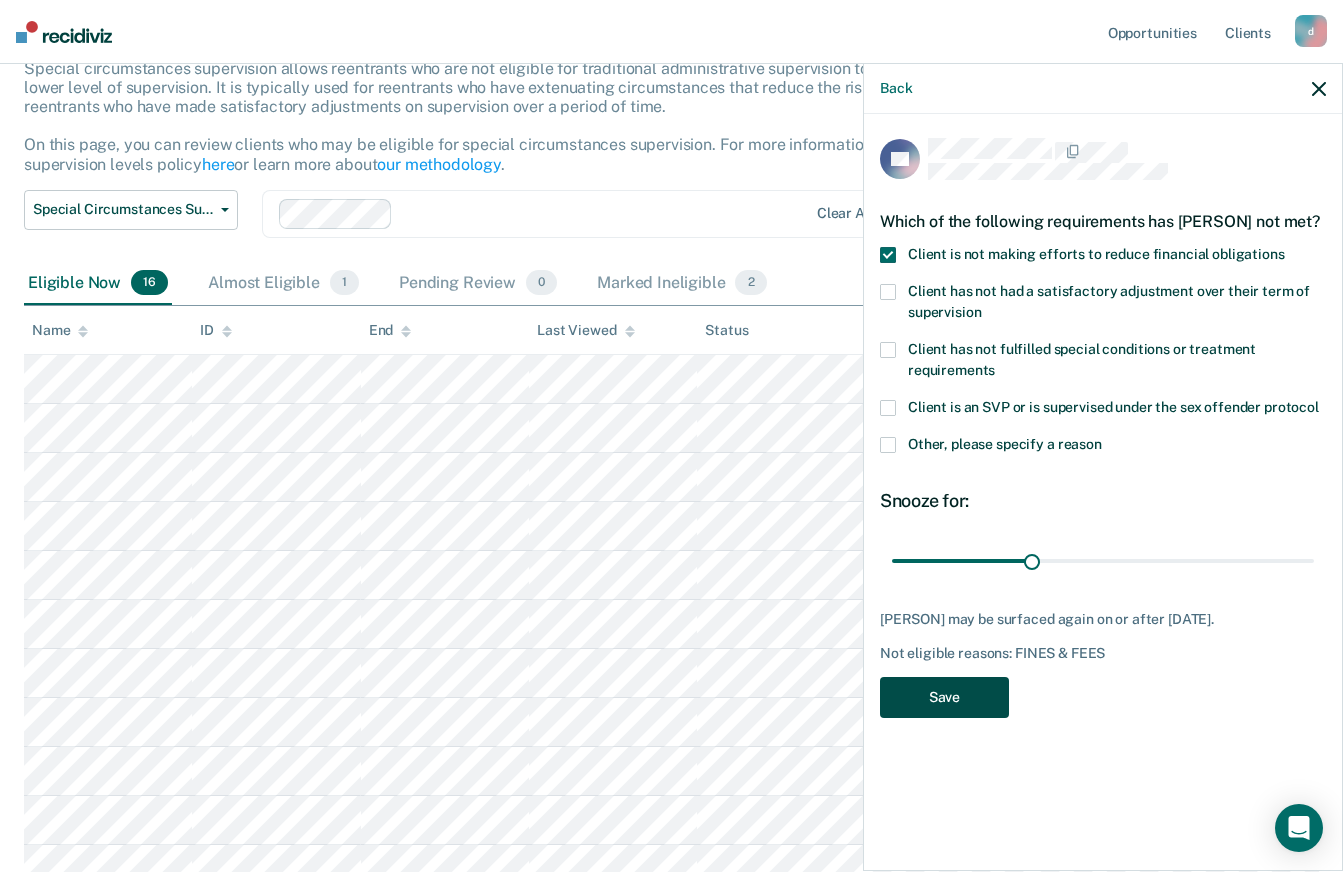 click on "Save" at bounding box center [944, 697] 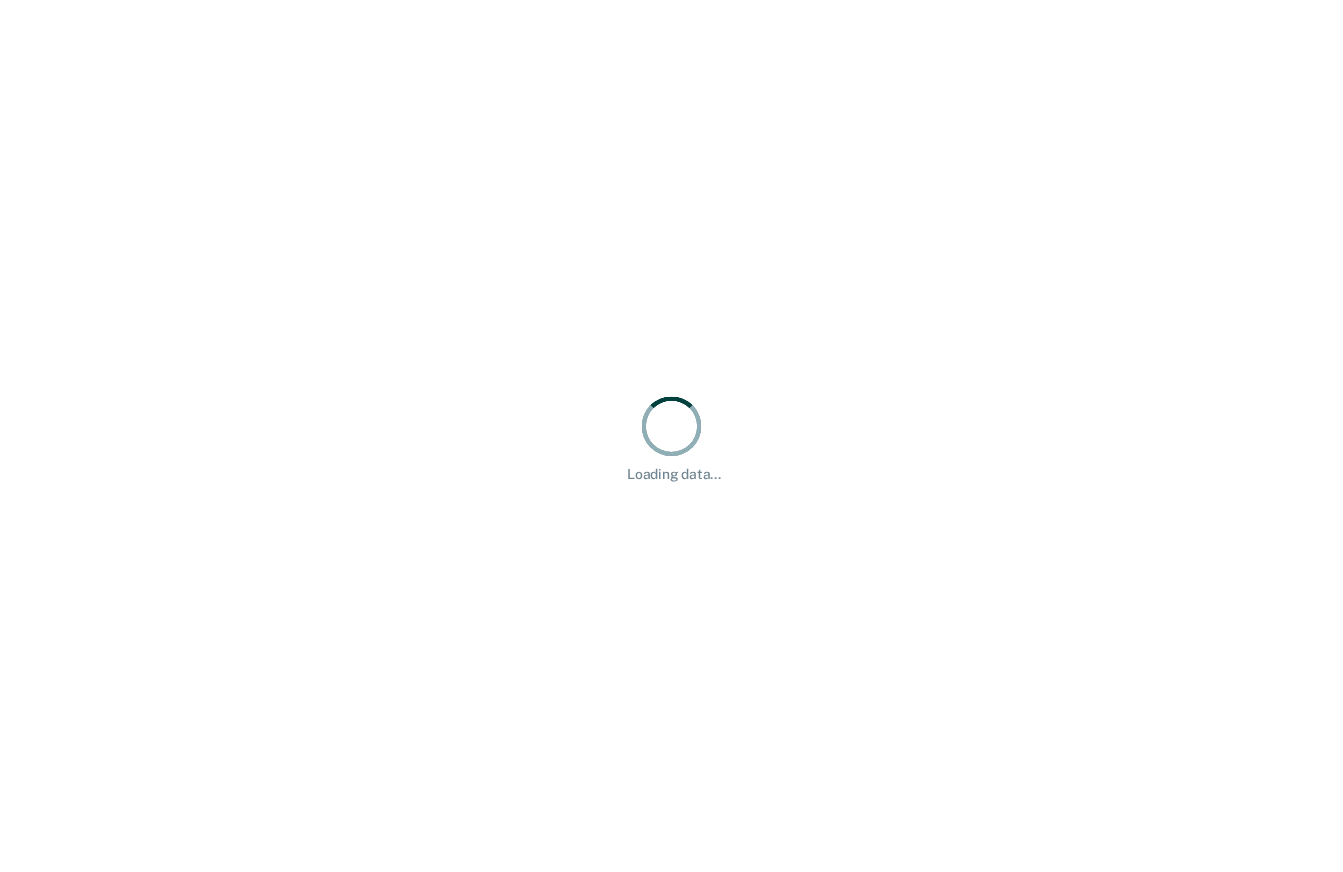 scroll, scrollTop: 0, scrollLeft: 0, axis: both 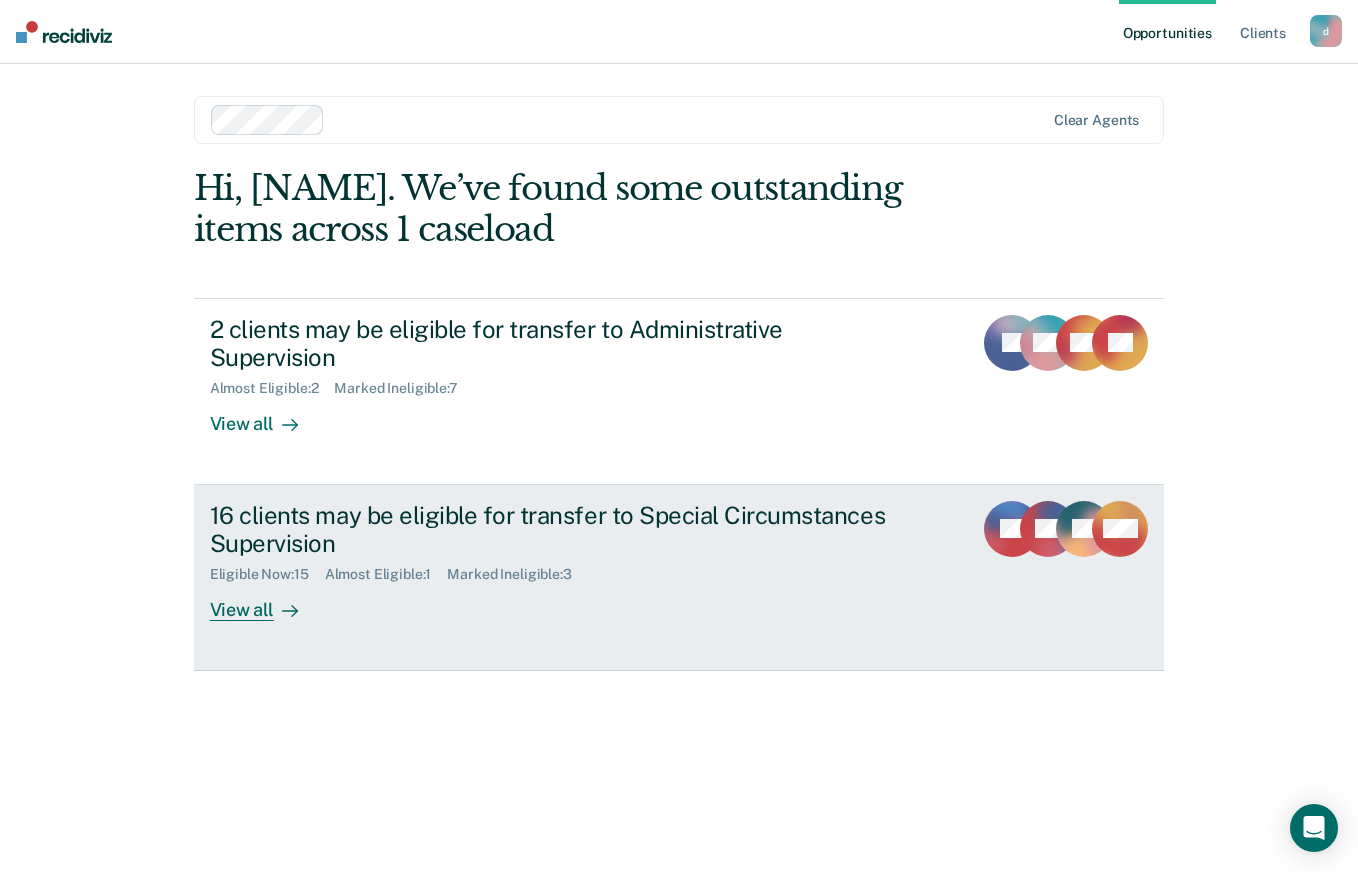 click on "16 clients may be eligible for transfer to Special Circumstances Supervision" at bounding box center [561, 530] 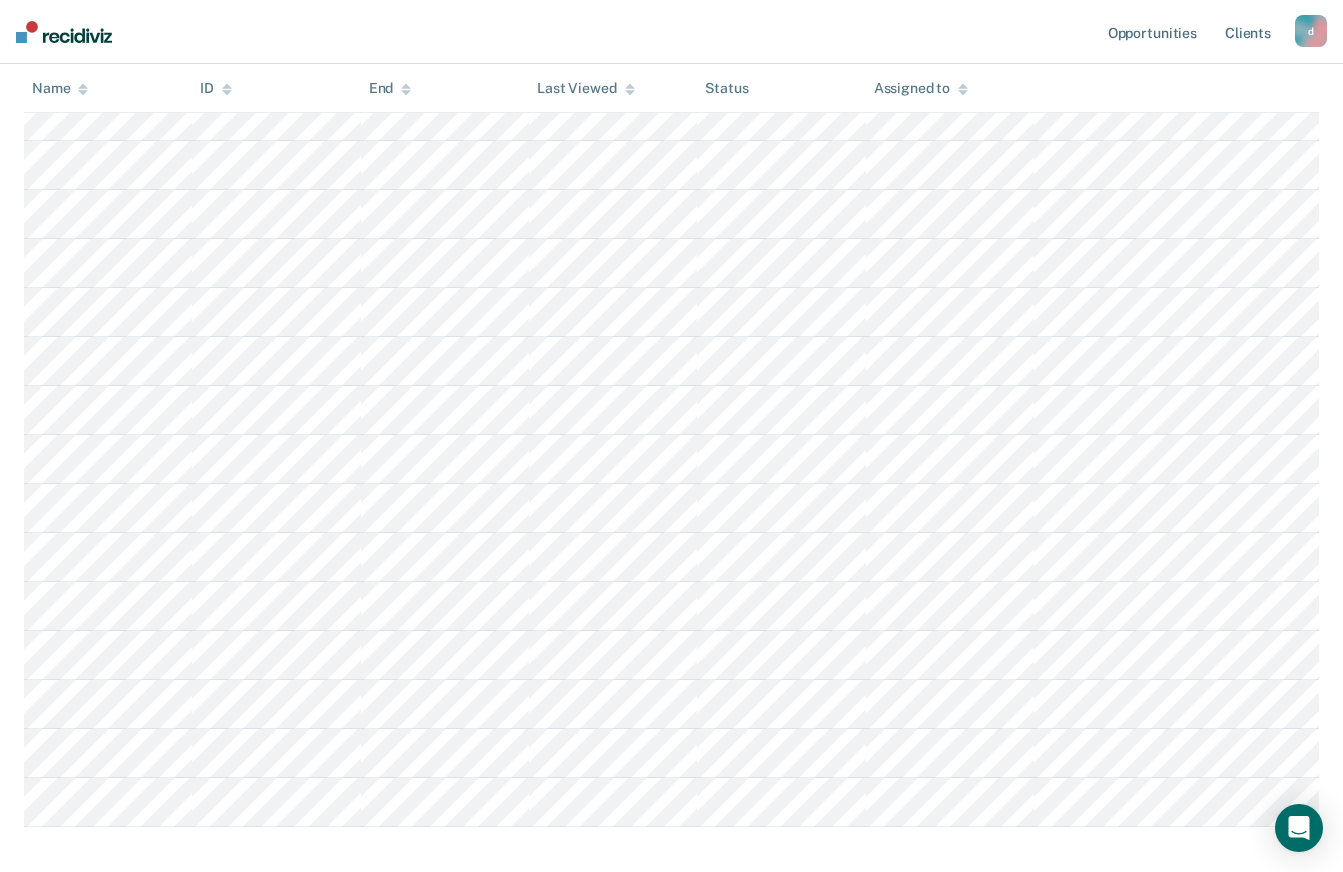 scroll, scrollTop: 397, scrollLeft: 0, axis: vertical 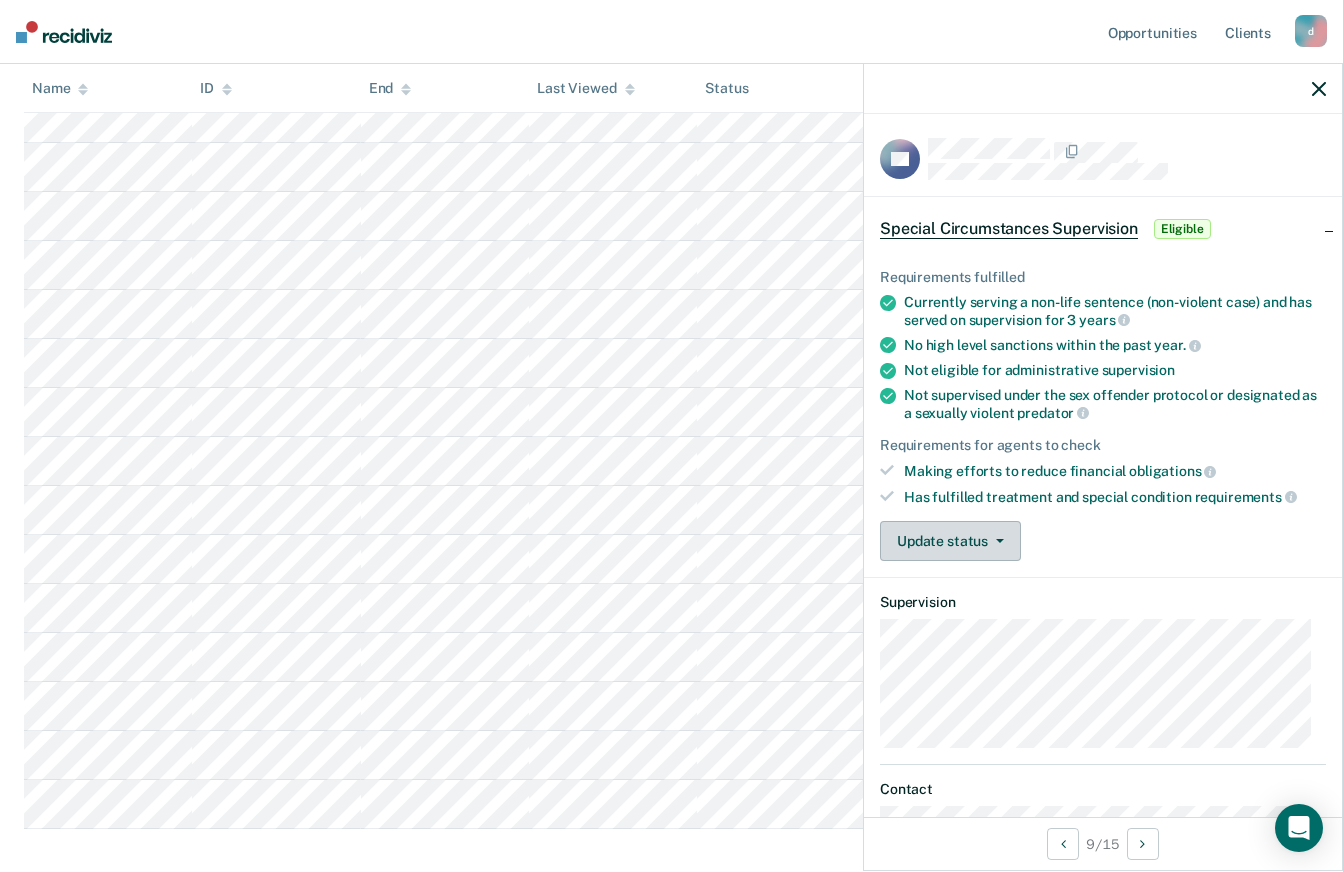 click at bounding box center (1000, 541) 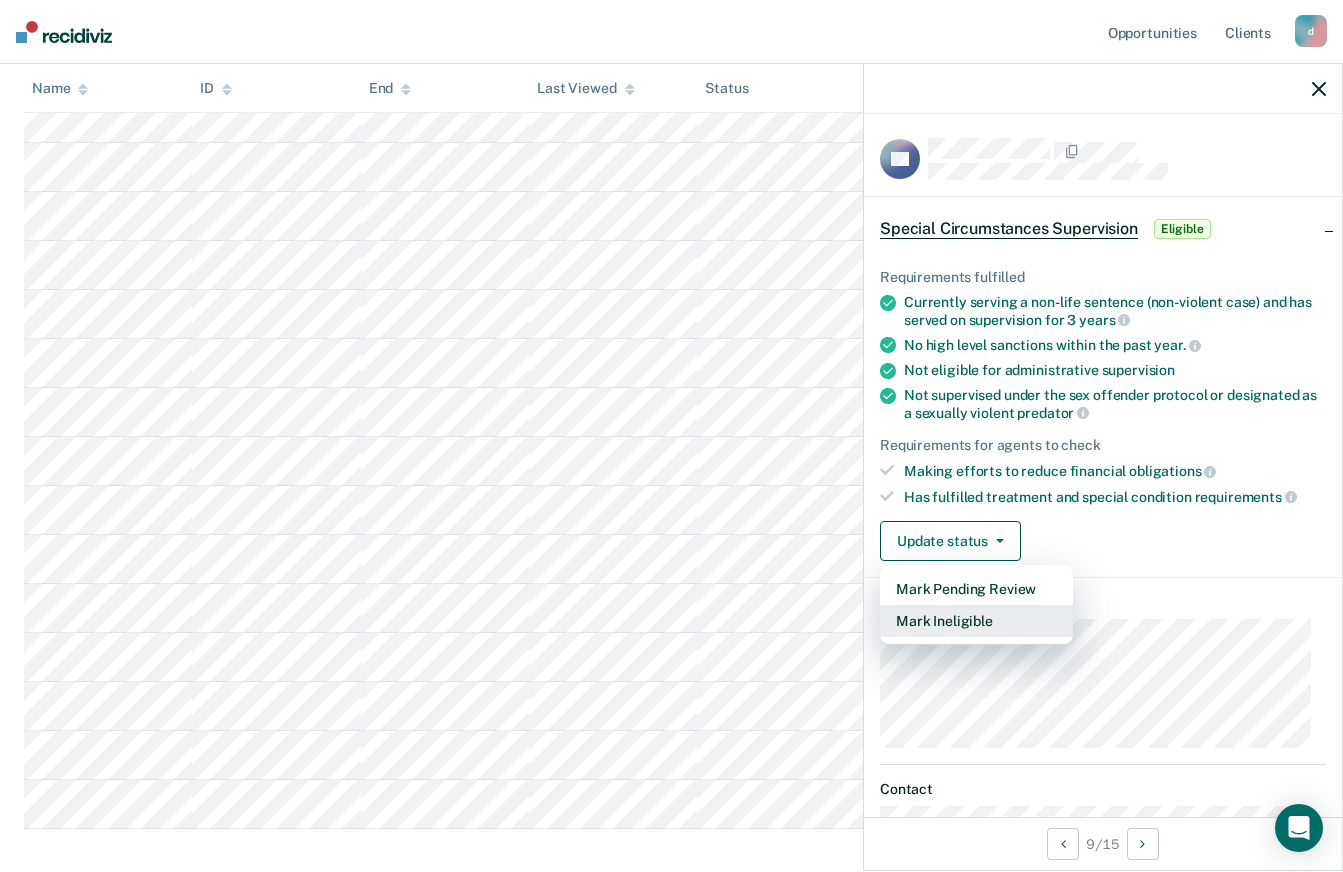 click on "Mark Ineligible" at bounding box center (976, 621) 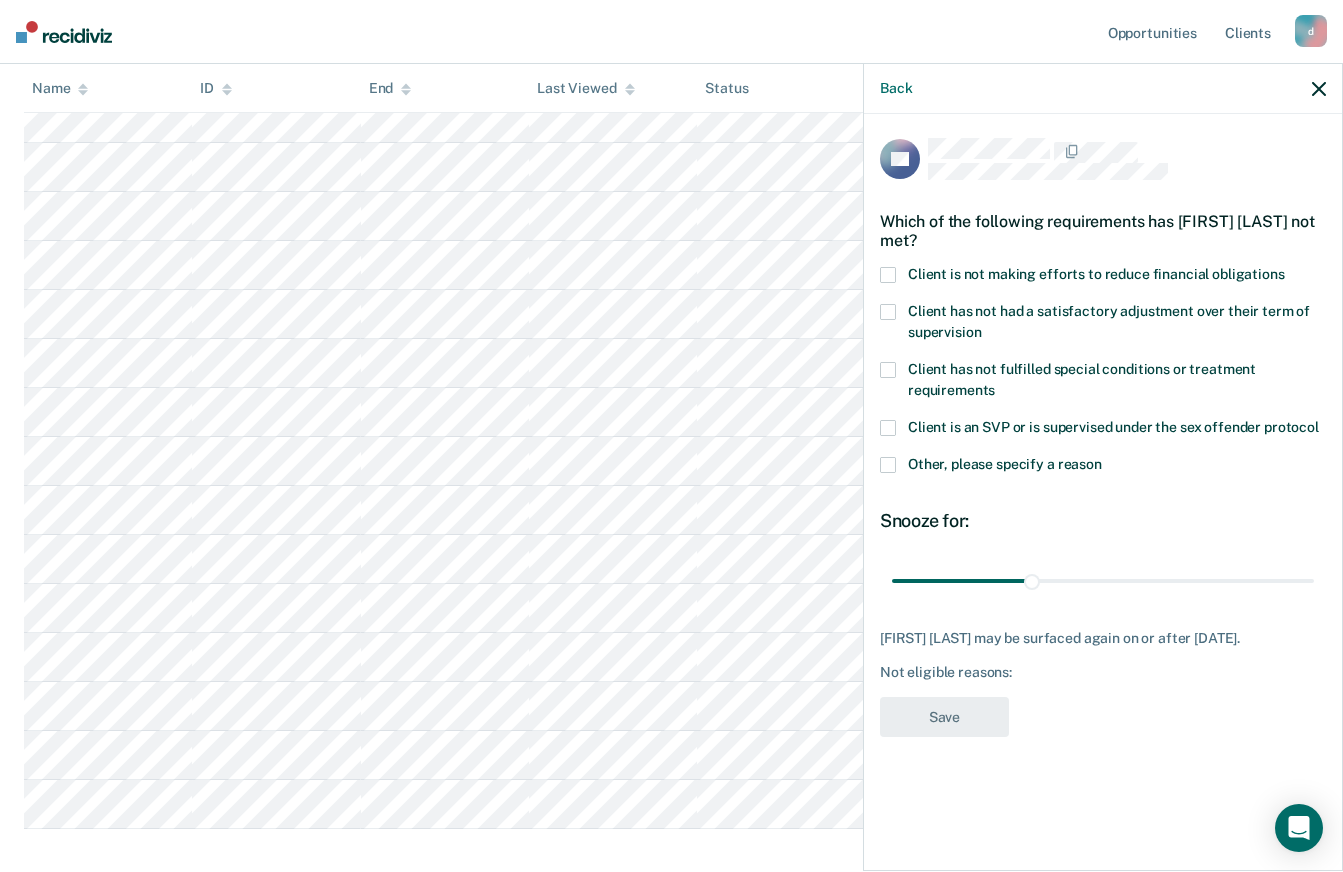 click on "Client is not making efforts to reduce financial obligations" at bounding box center [1103, 277] 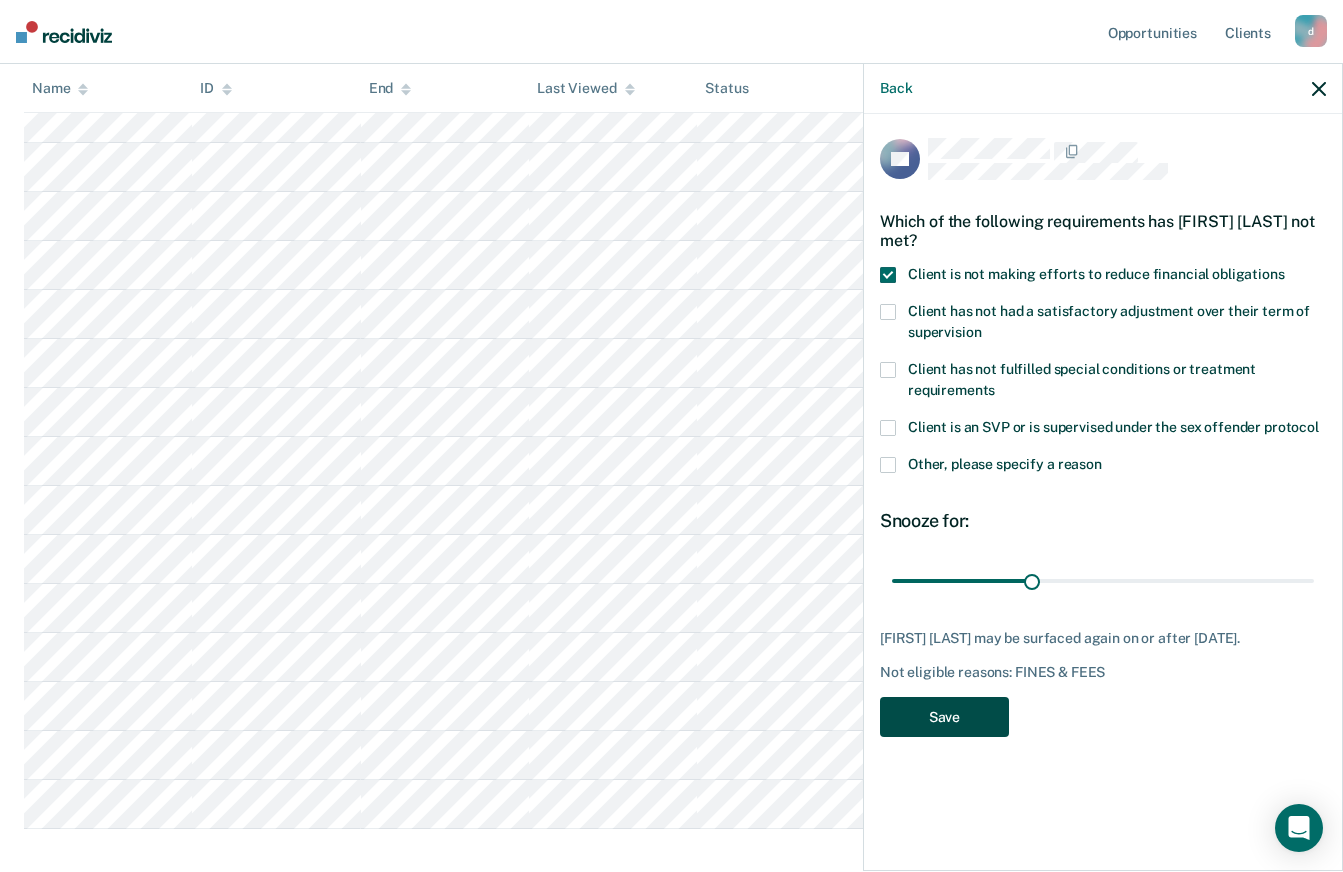 click on "Save" at bounding box center (944, 717) 